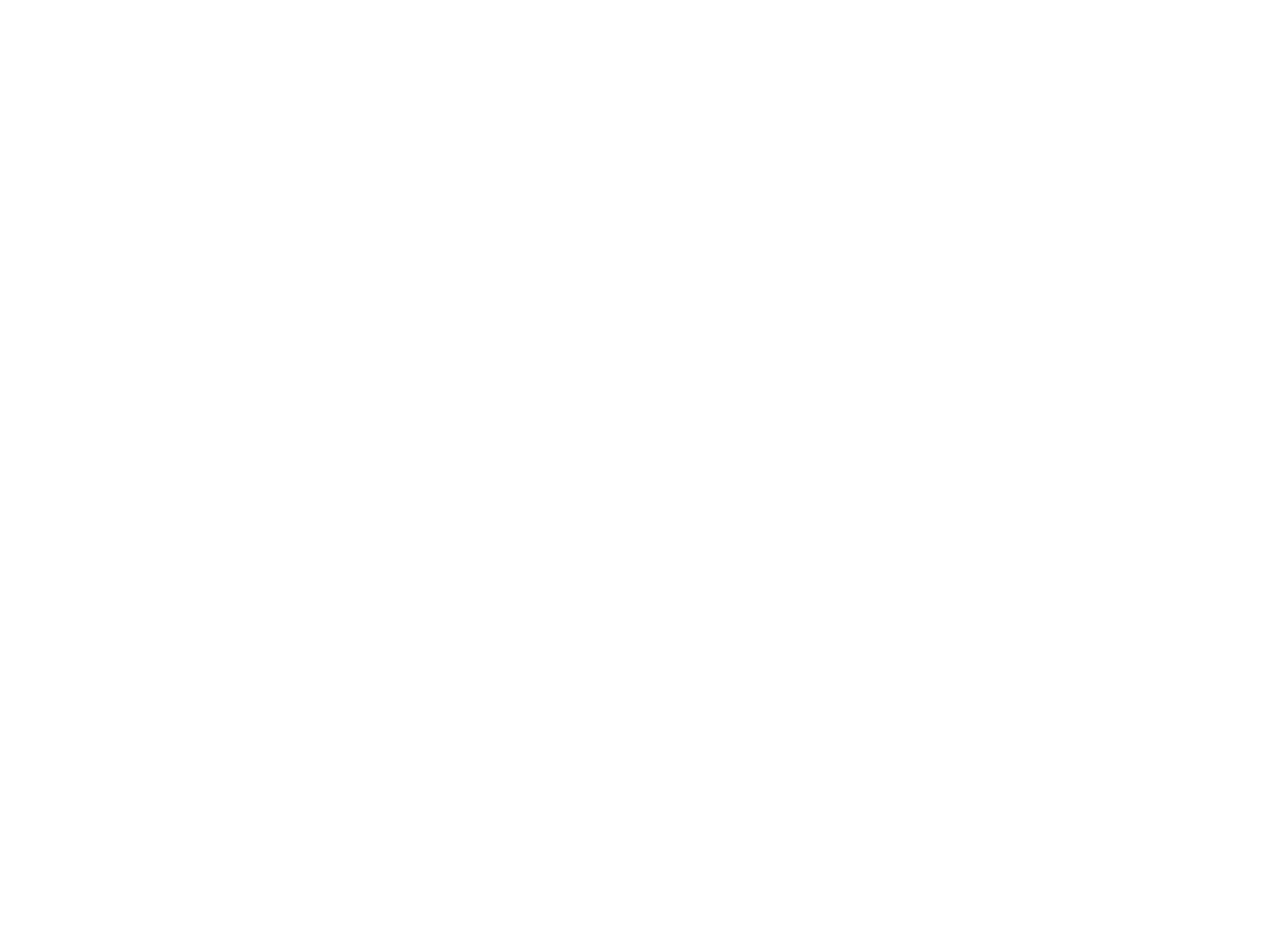 scroll, scrollTop: 0, scrollLeft: 0, axis: both 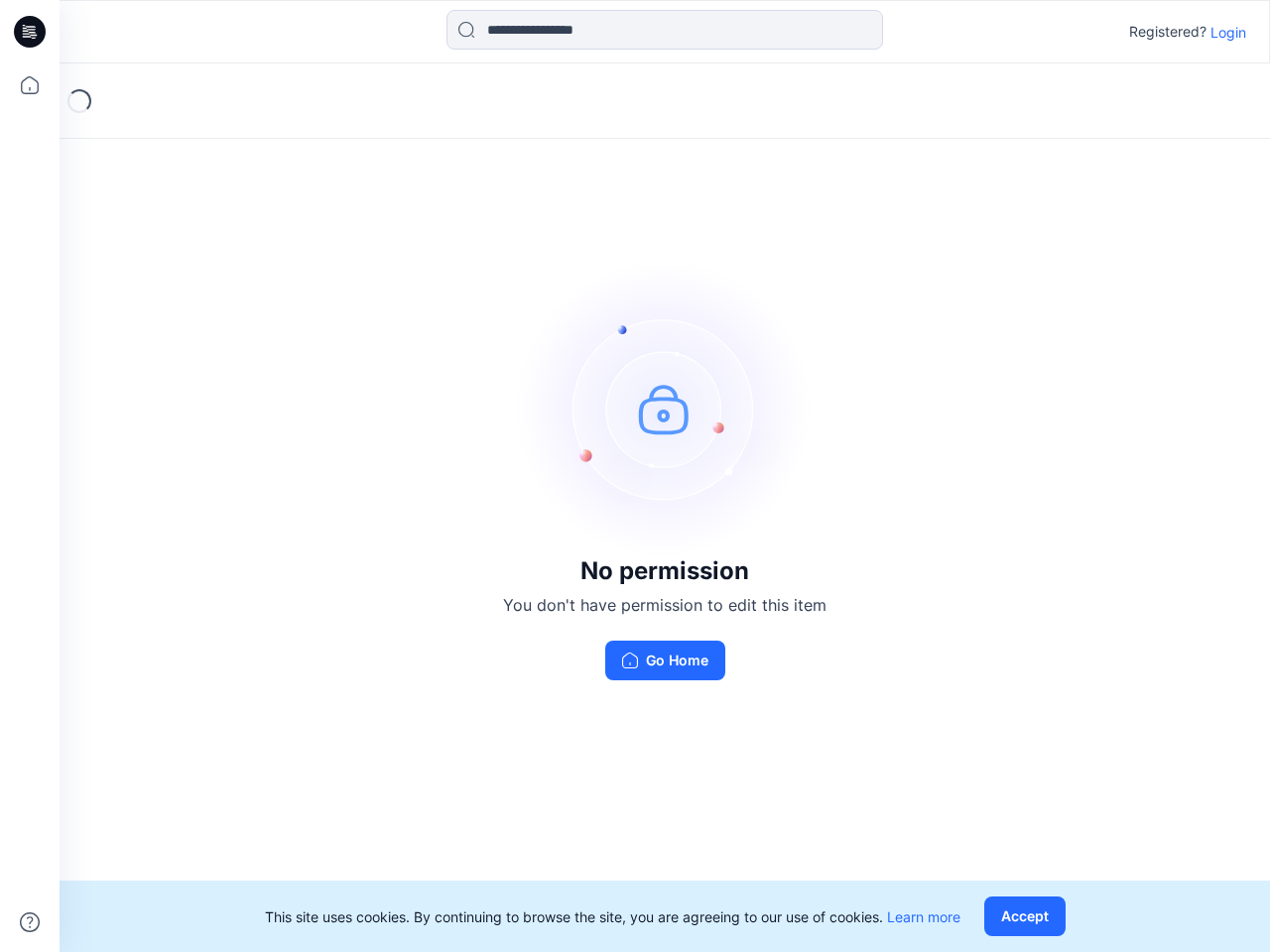 click at bounding box center [665, 409] 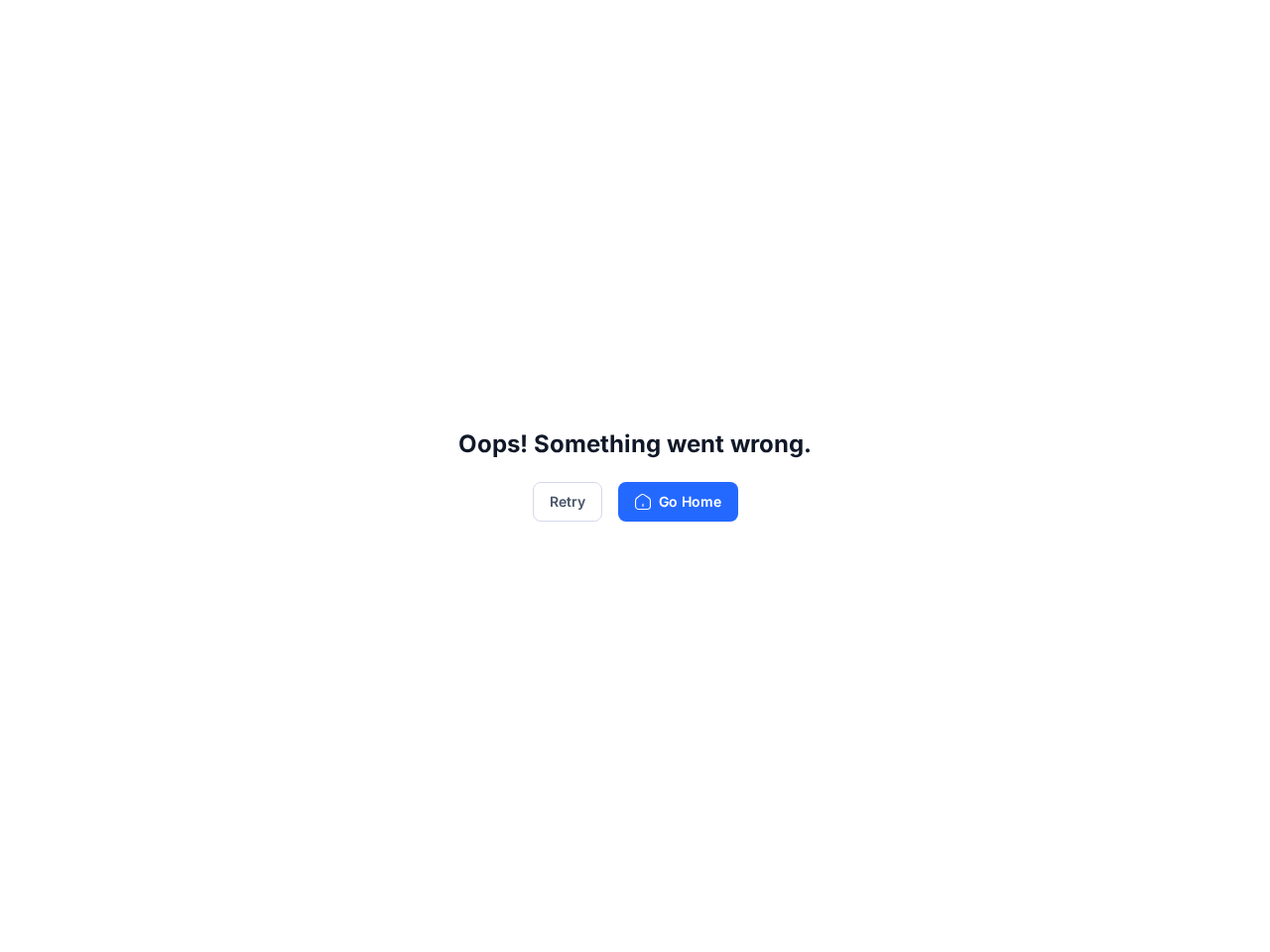 click on "Oops! Something went wrong. Retry Go Home" at bounding box center (635, 476) 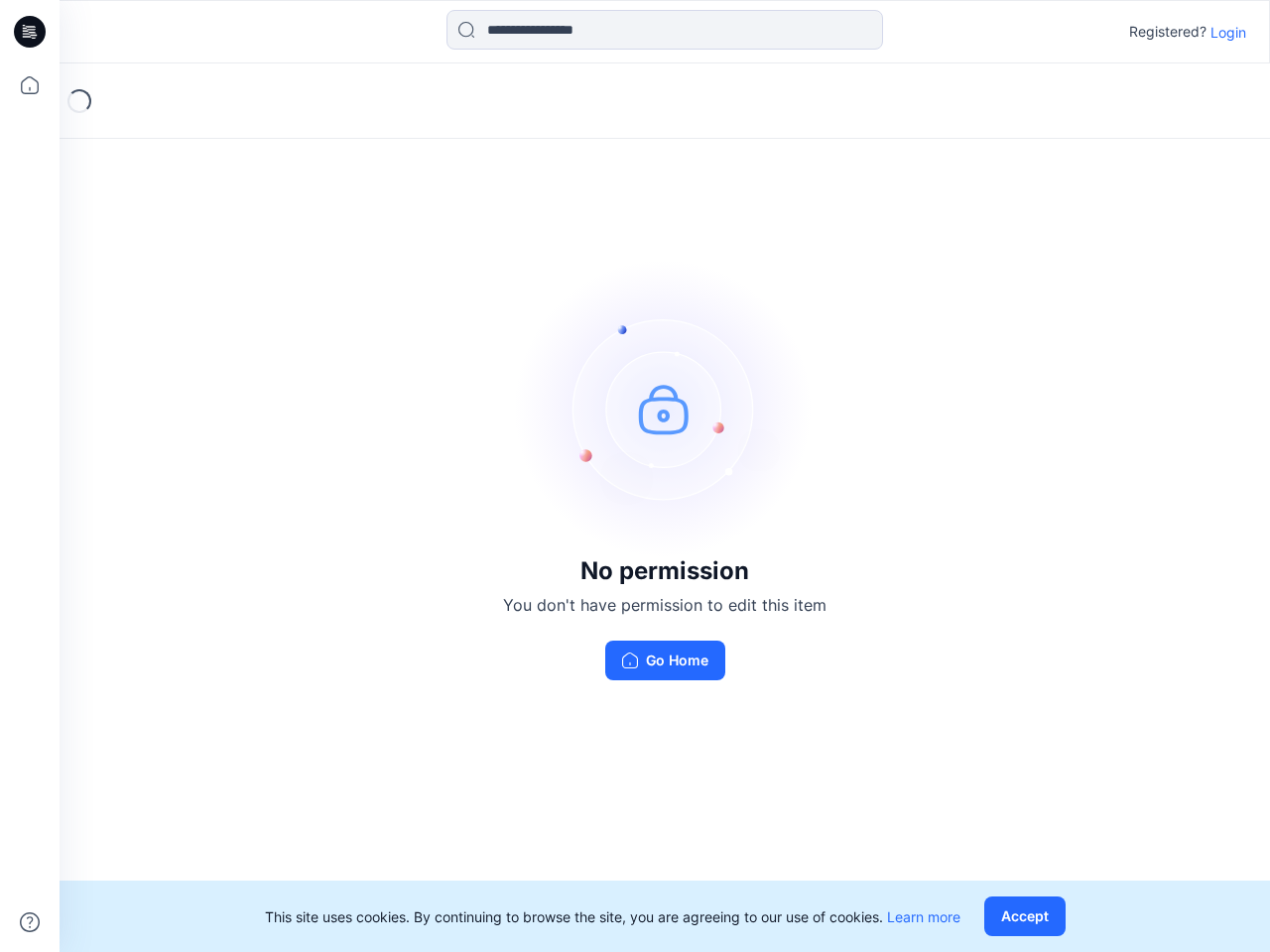 scroll, scrollTop: 0, scrollLeft: 0, axis: both 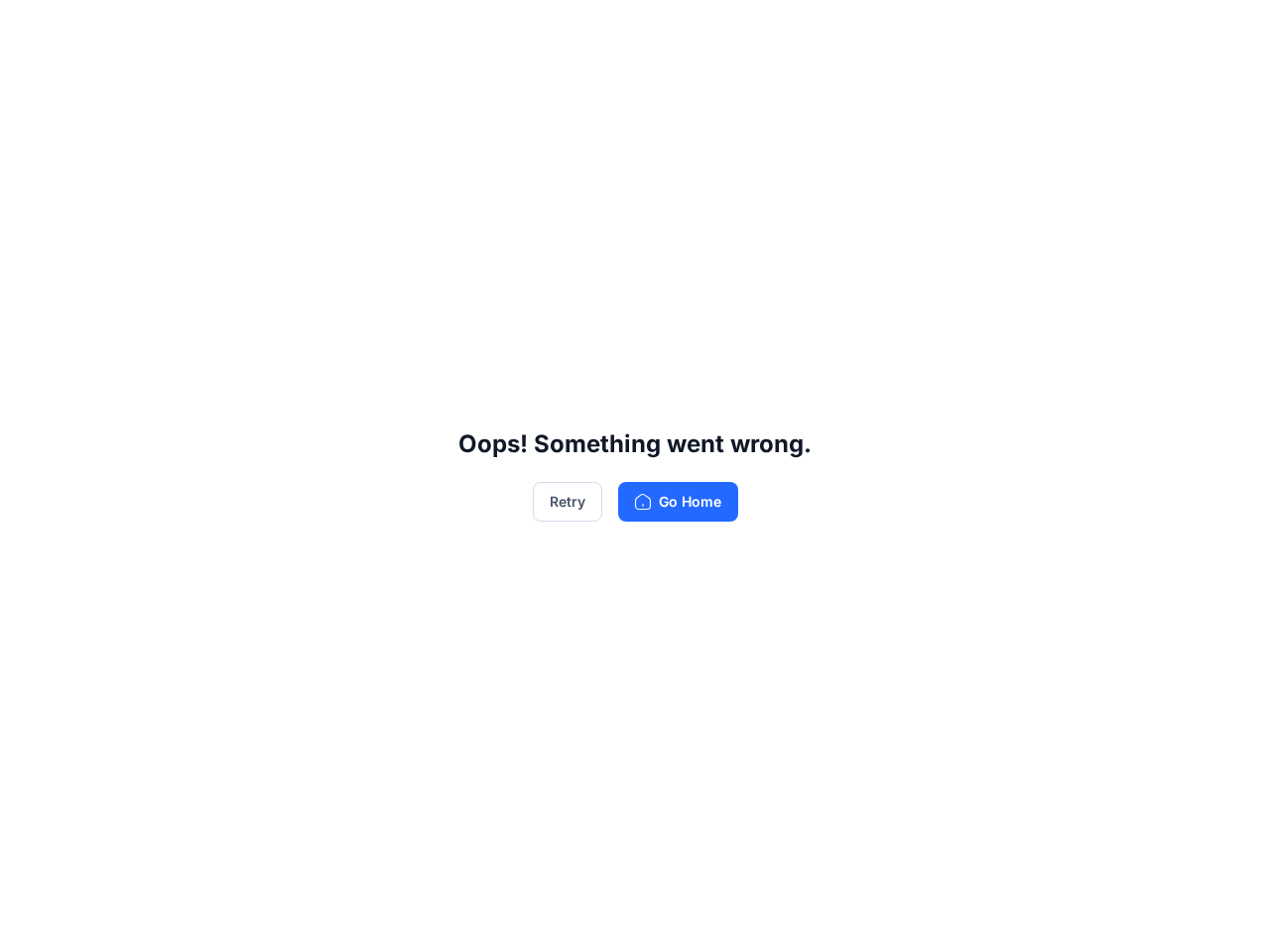 click on "Oops! Something went wrong. Retry Go Home" at bounding box center (635, 476) 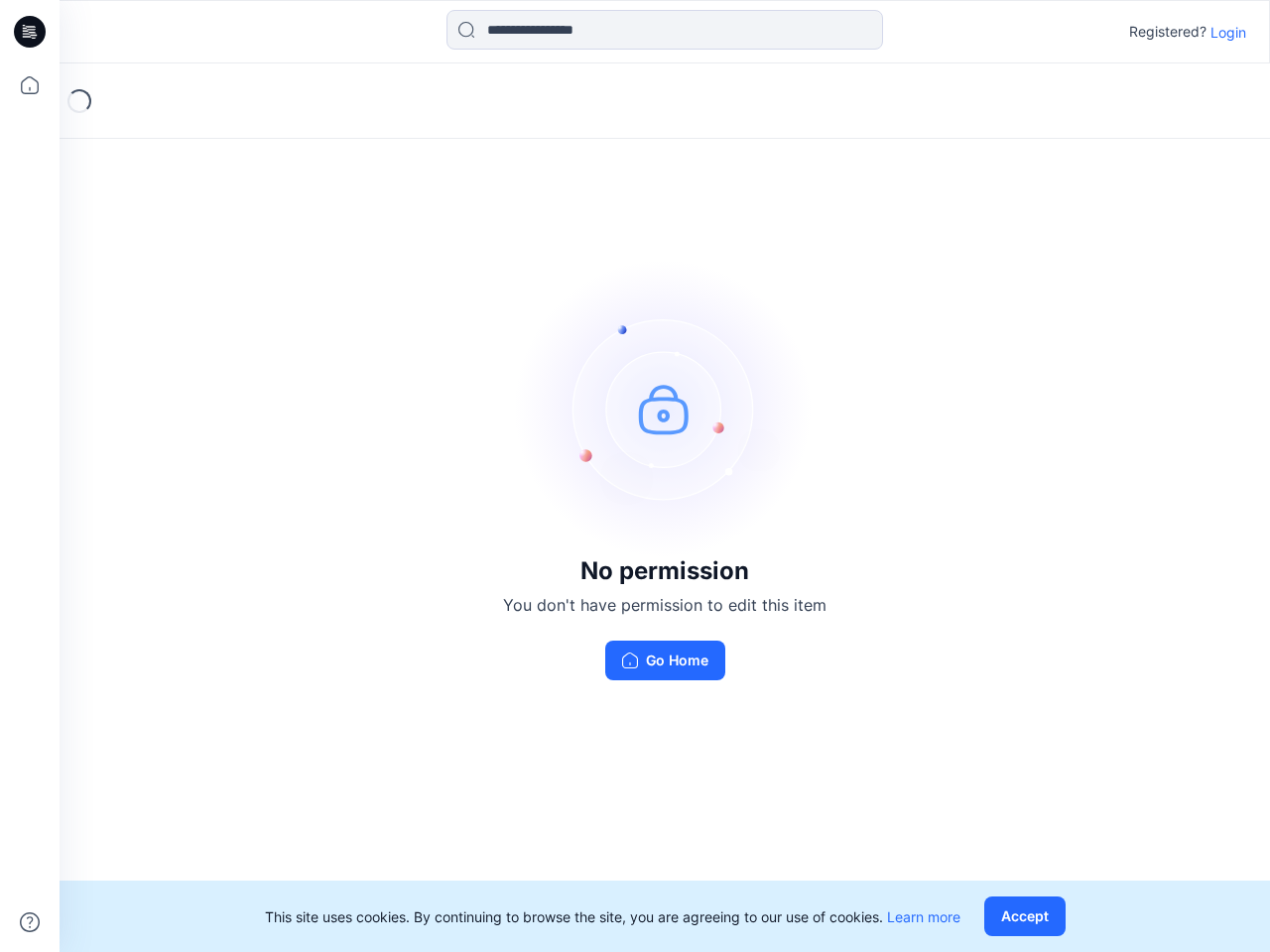 scroll, scrollTop: 0, scrollLeft: 0, axis: both 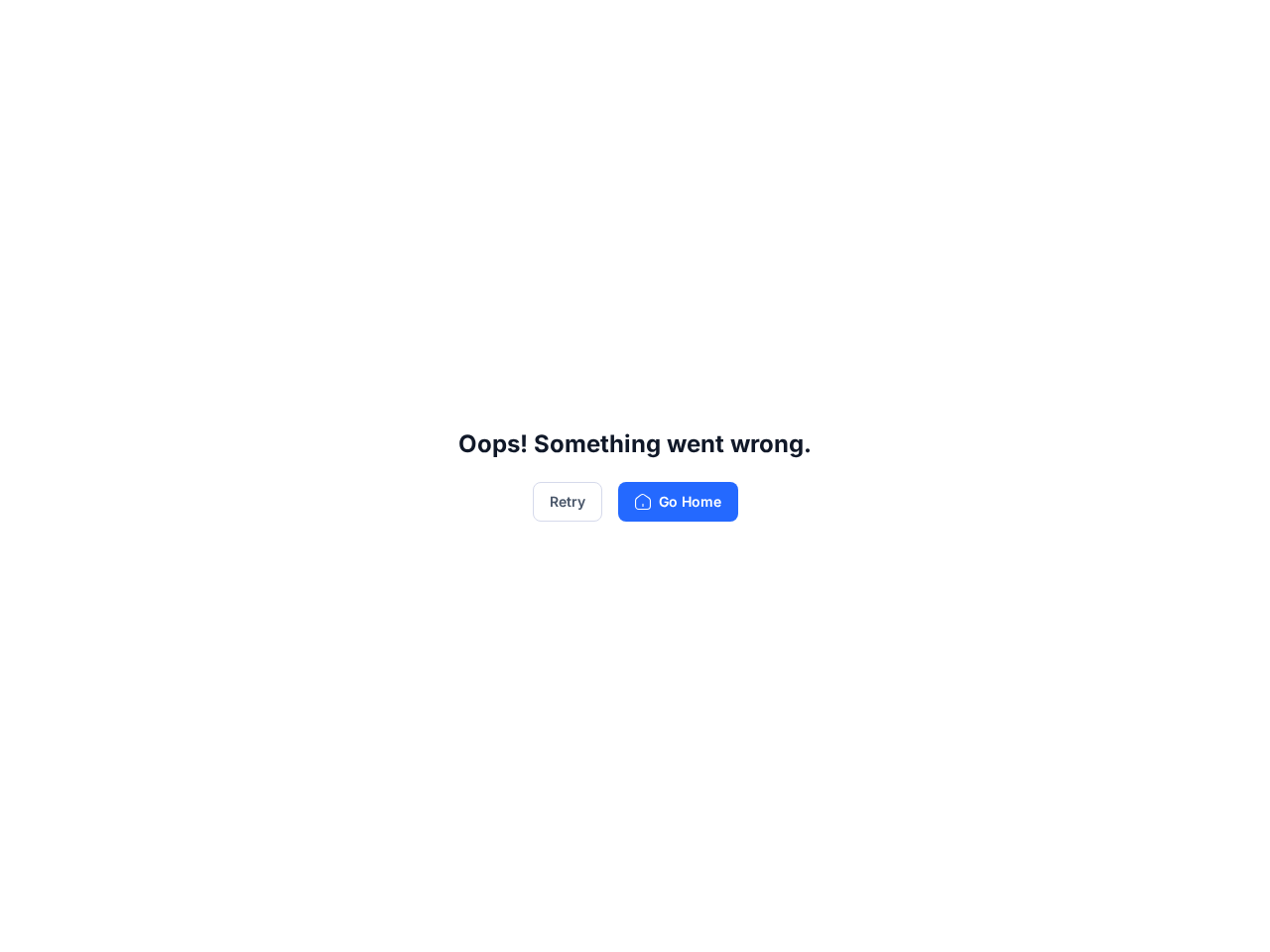 click on "Oops! Something went wrong. Retry Go Home" at bounding box center [635, 476] 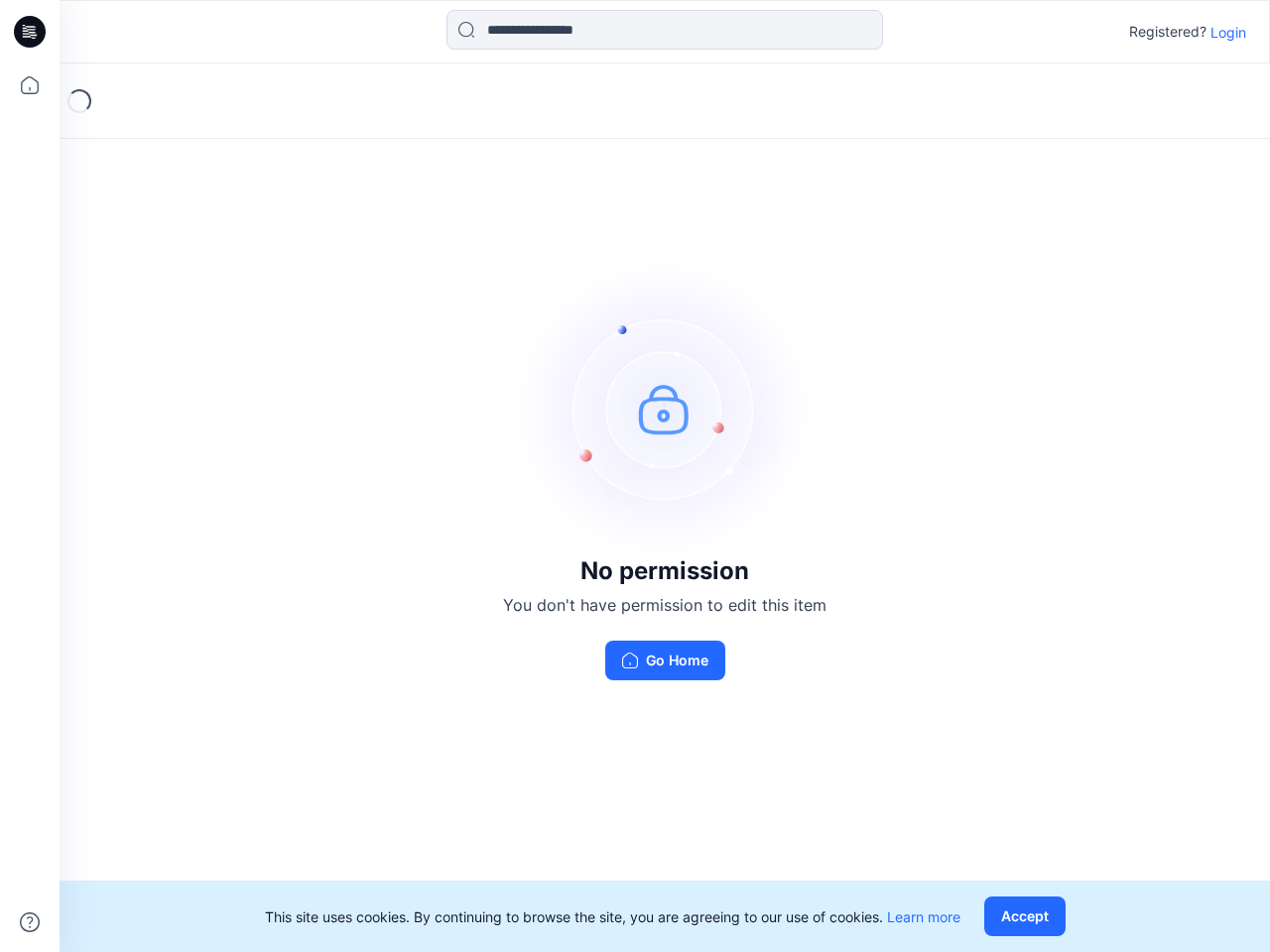 scroll, scrollTop: 0, scrollLeft: 0, axis: both 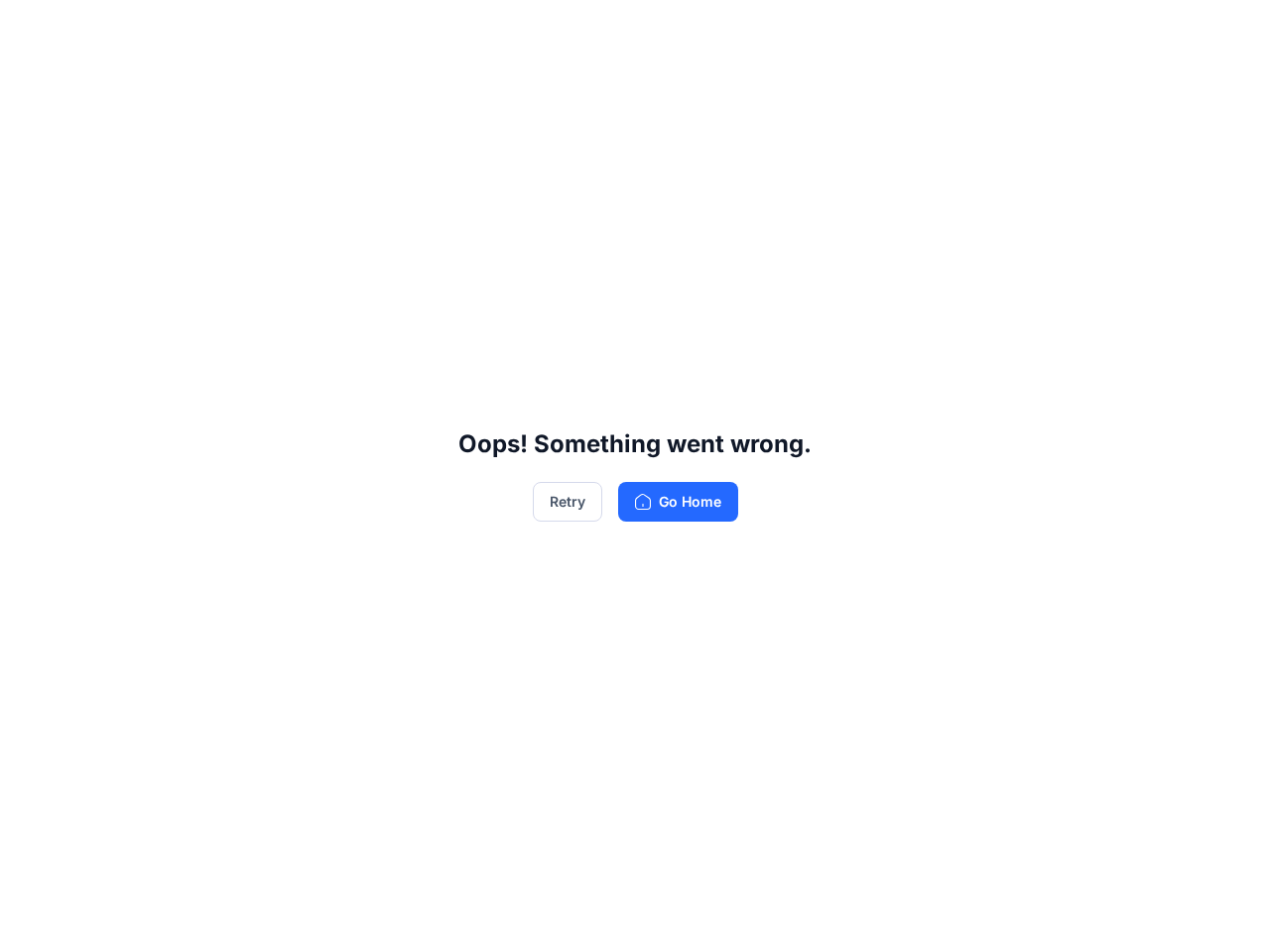 click on "Oops! Something went wrong. Retry Go Home" at bounding box center [635, 476] 